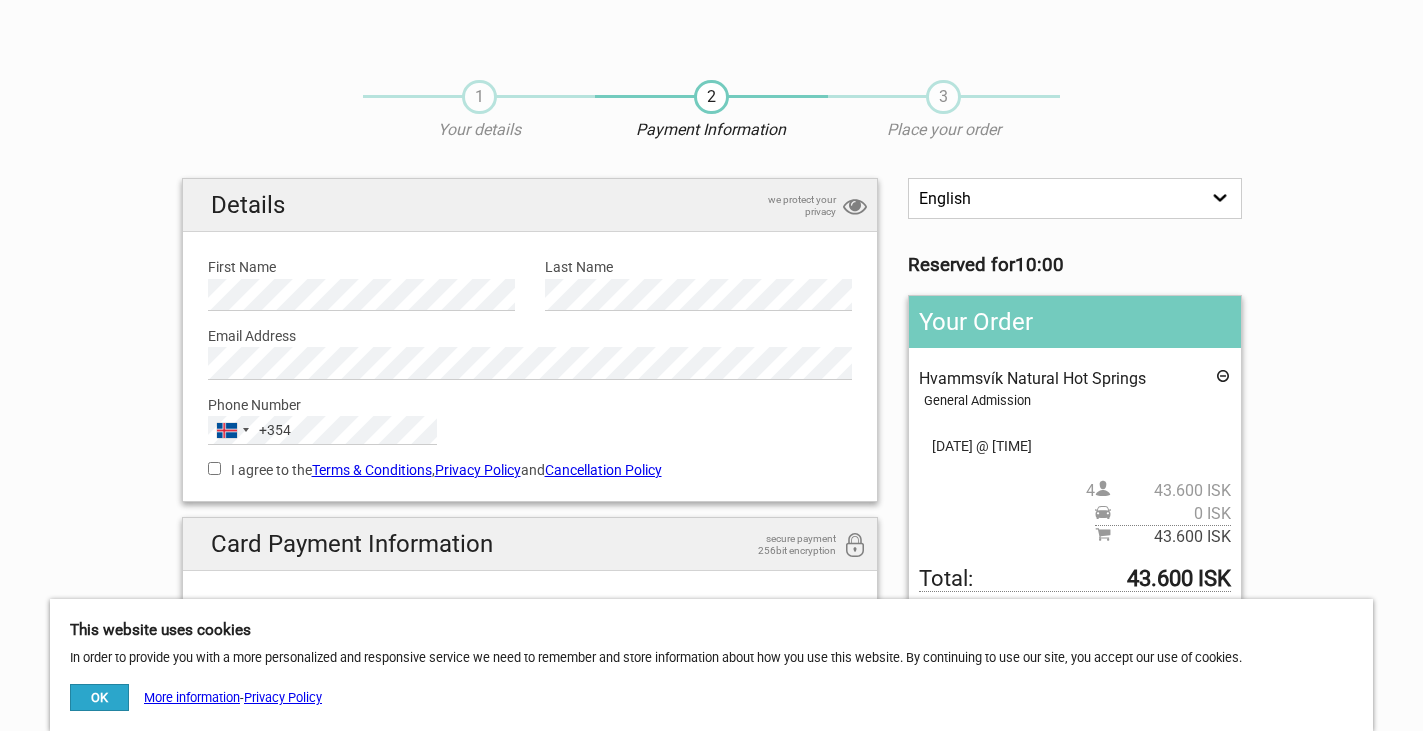 scroll, scrollTop: 0, scrollLeft: 0, axis: both 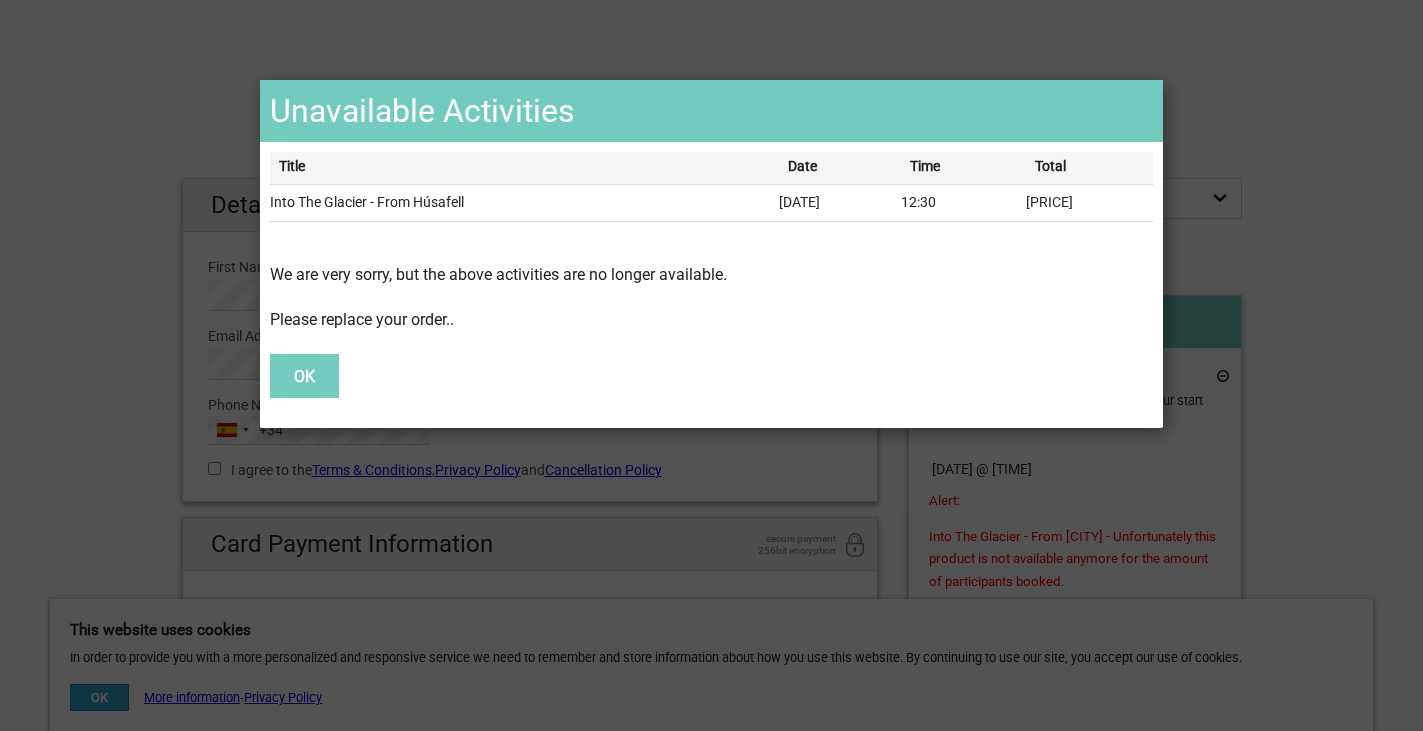 click on "Unavailable Activities
Title
Date
Time
Total
Into The Glacier - From Húsafell
07.Aug 2025
12:30
67.475 ISK
We are very sorry, but the above activities are no longer available.
Please replace your order..
OK" at bounding box center (711, 254) 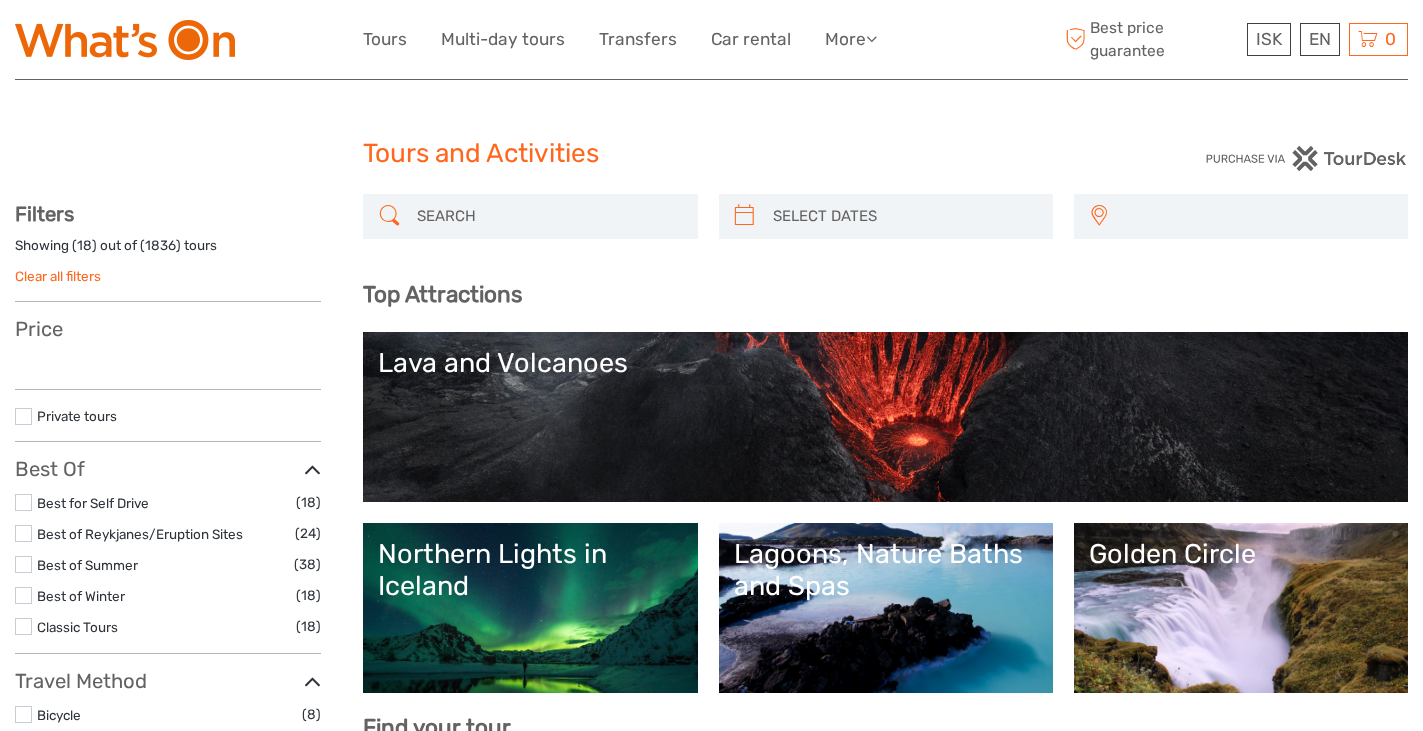 select 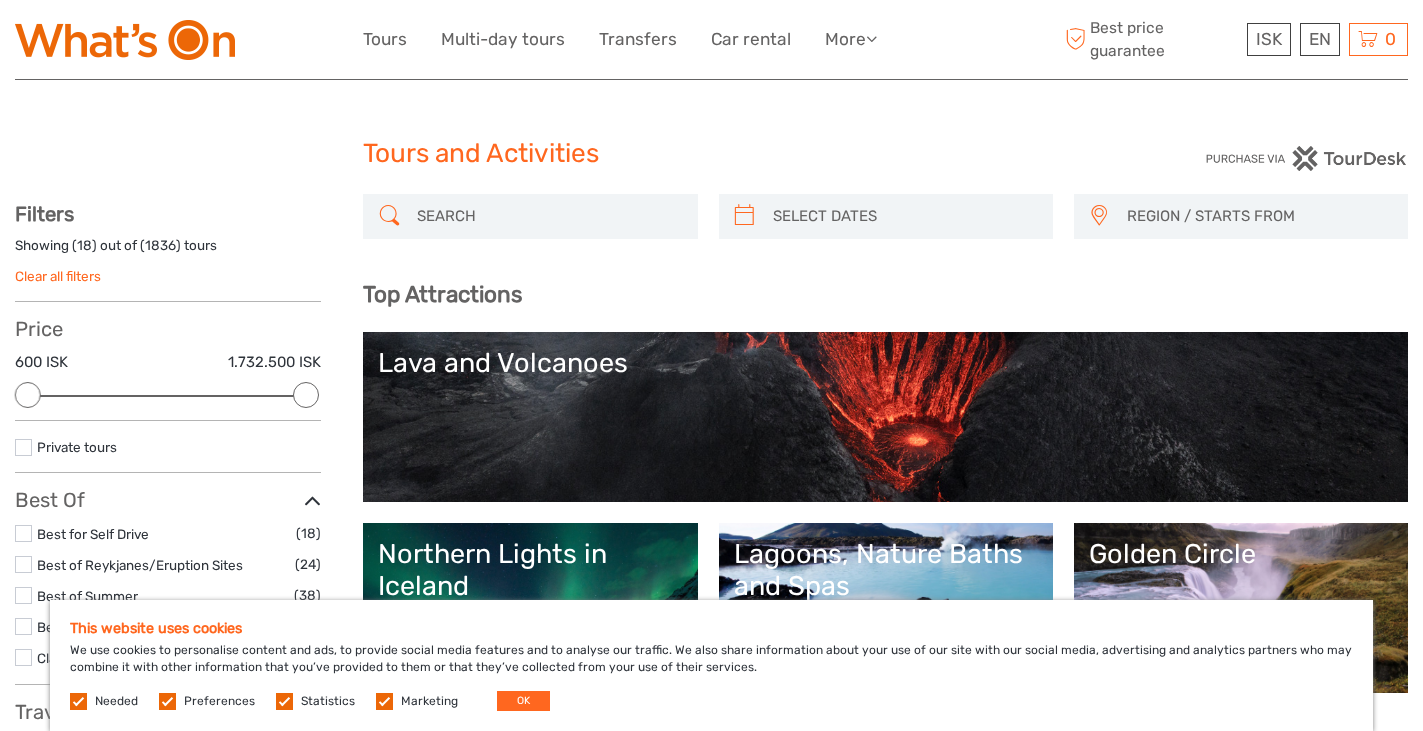 scroll, scrollTop: 0, scrollLeft: 0, axis: both 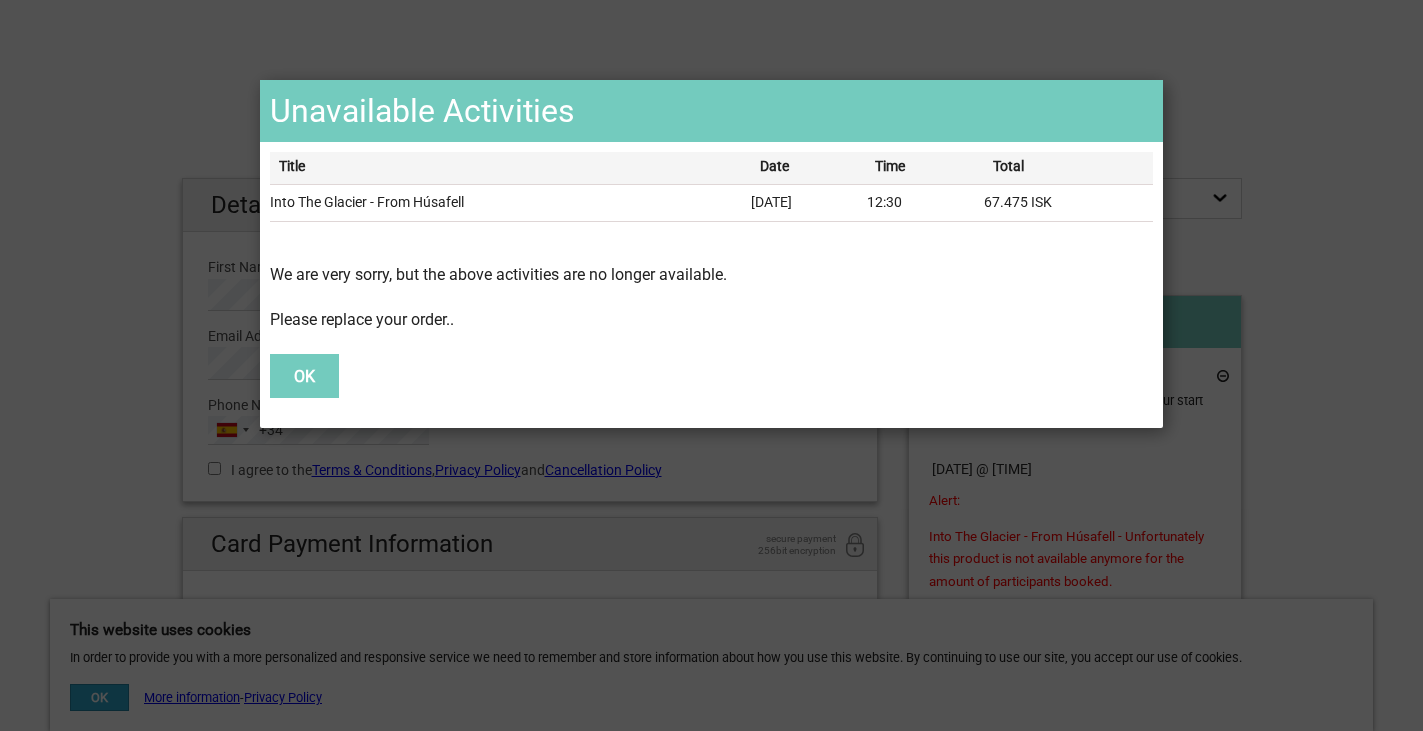 drag, startPoint x: 471, startPoint y: 201, endPoint x: 290, endPoint y: 204, distance: 181.02486 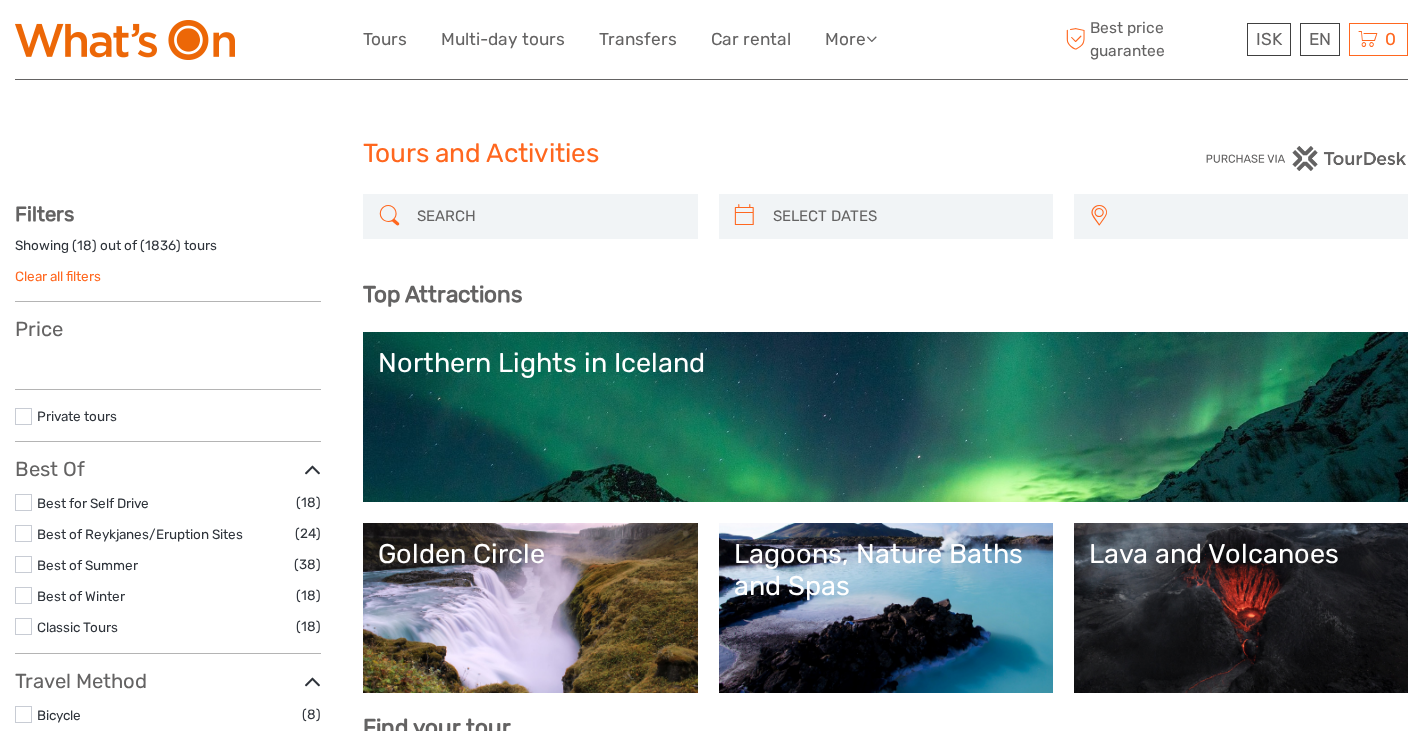 select 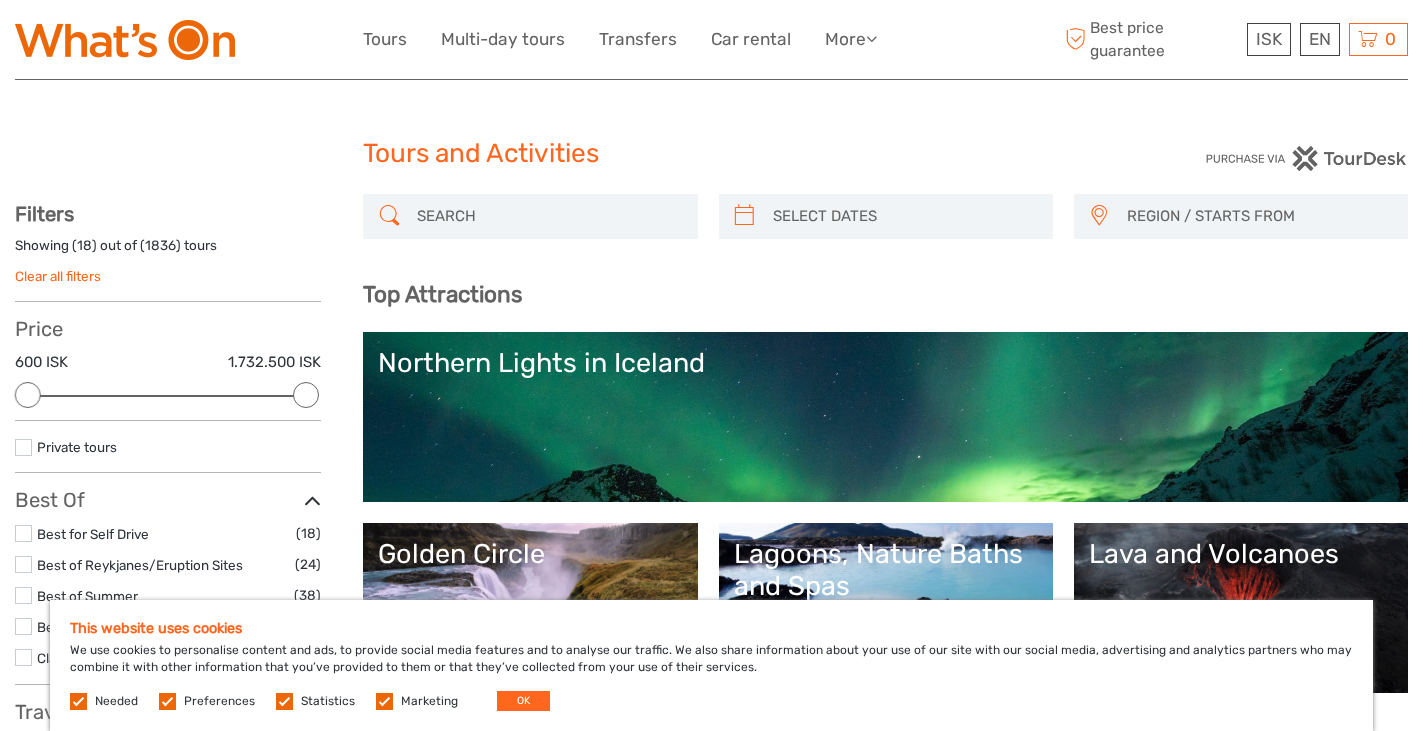 scroll, scrollTop: 0, scrollLeft: 0, axis: both 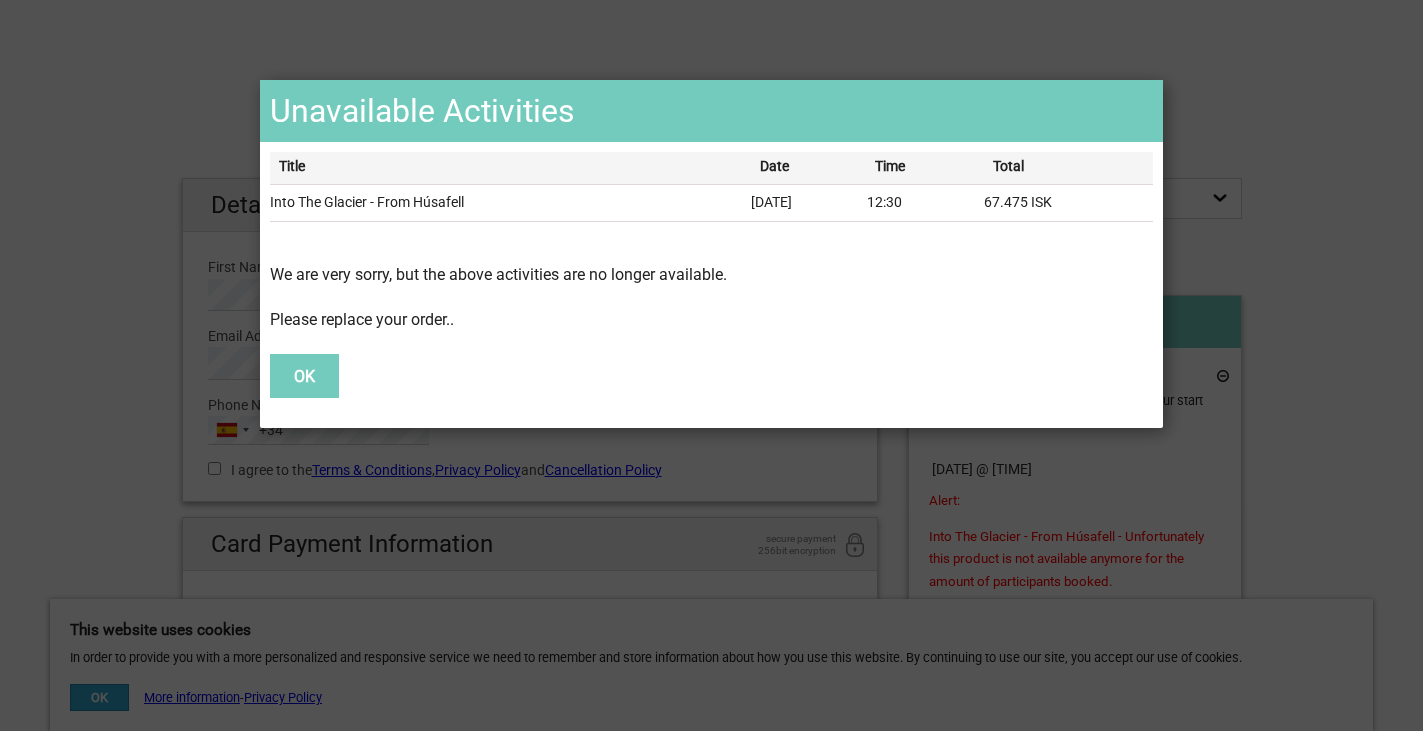 click on "OK" at bounding box center (304, 376) 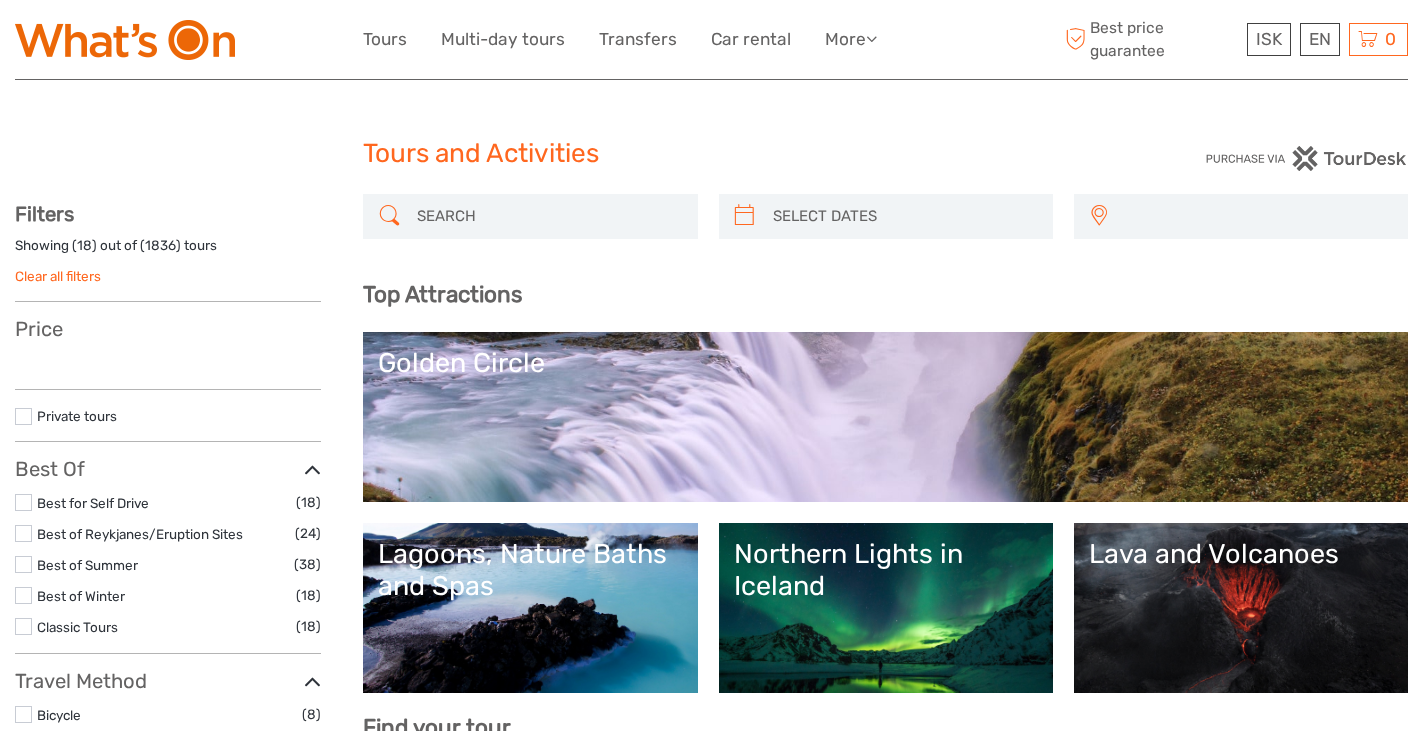 select 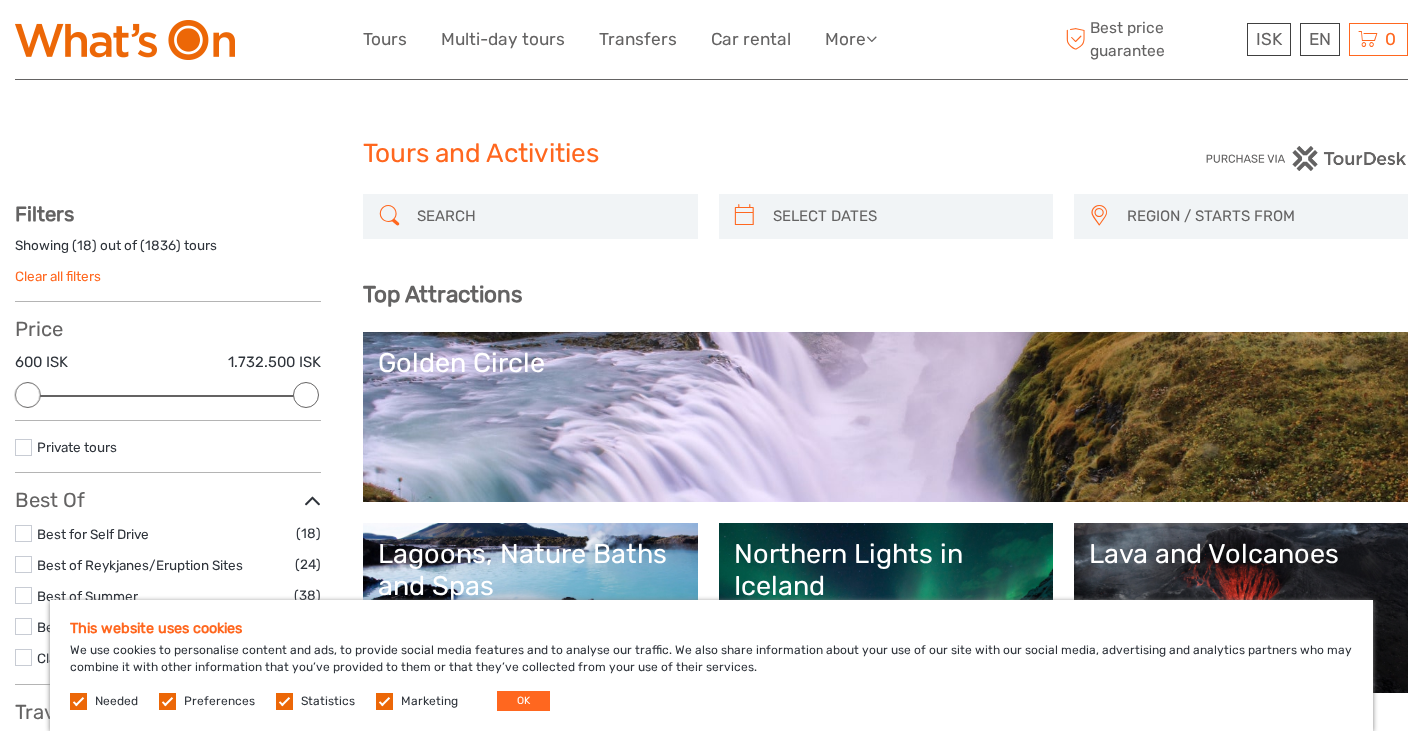 scroll, scrollTop: 0, scrollLeft: 0, axis: both 